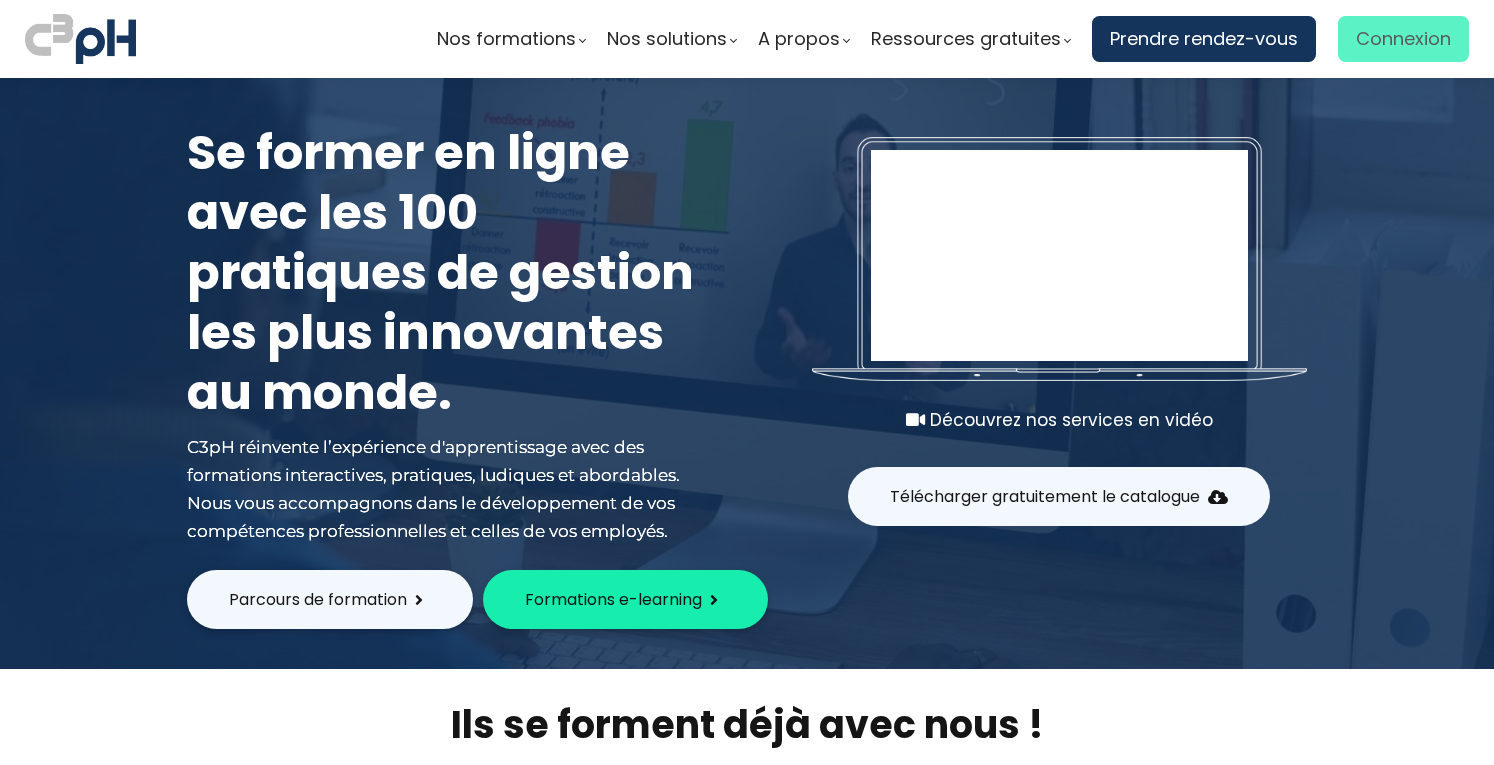 click on "Connexion" at bounding box center (1403, 39) 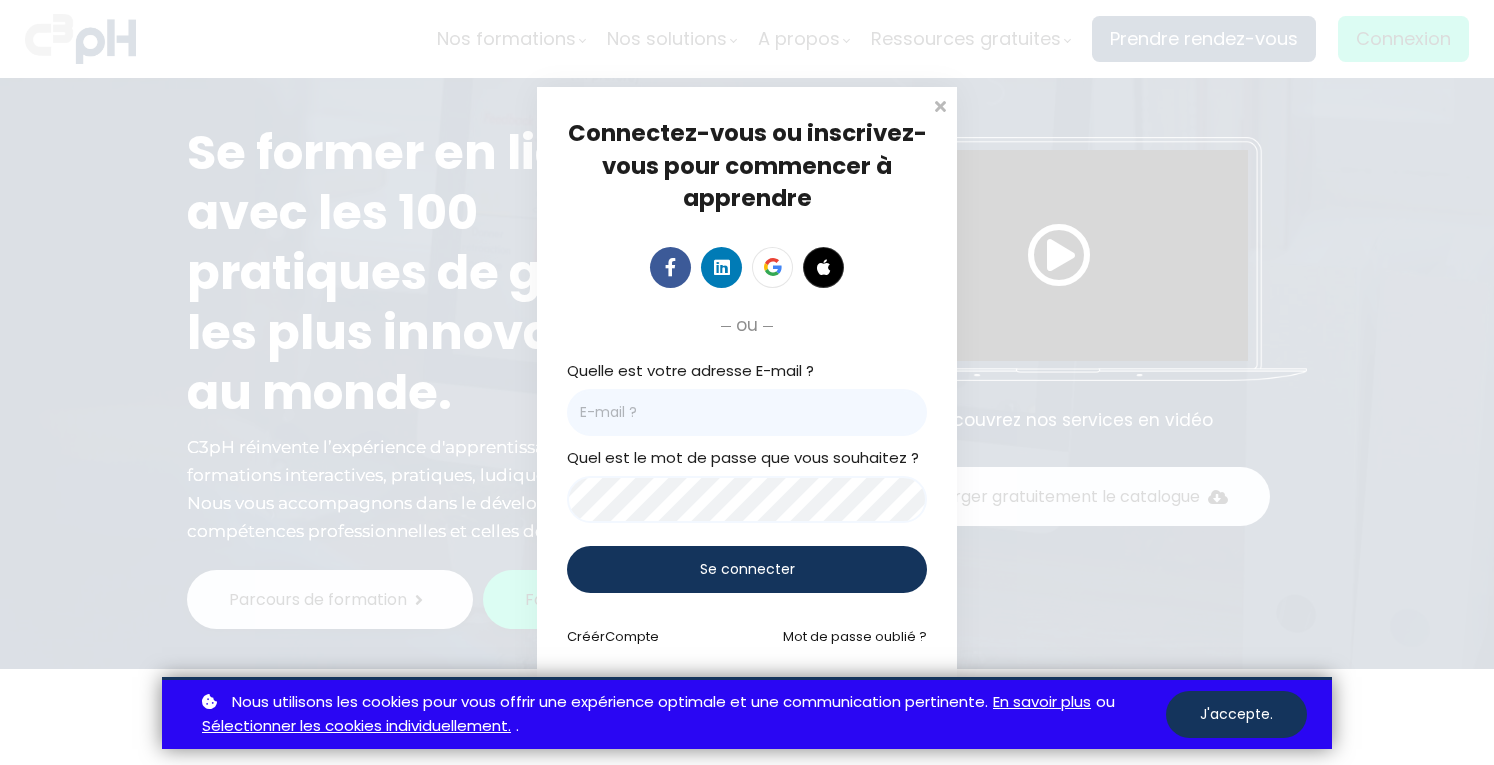 click at bounding box center [747, 412] 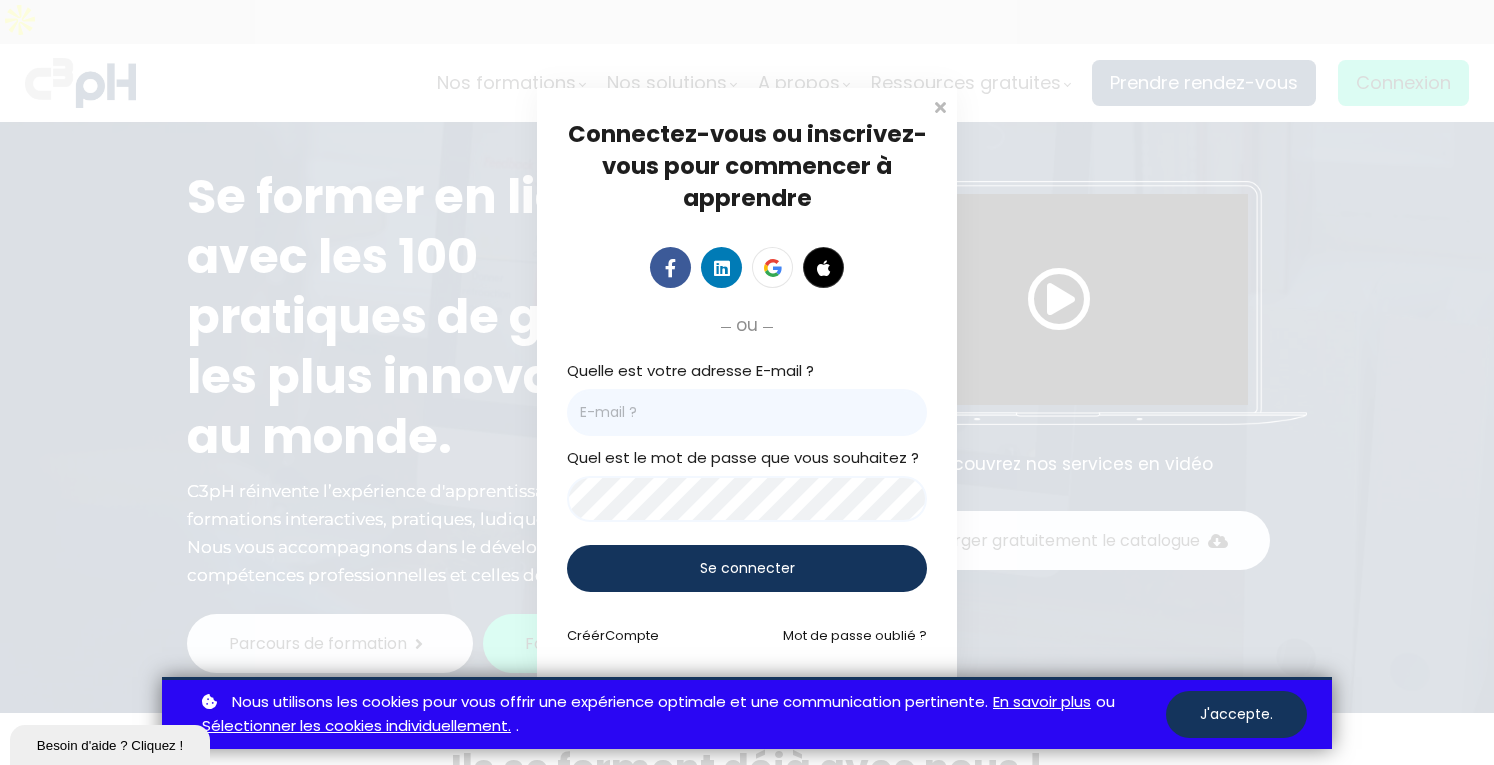scroll, scrollTop: 0, scrollLeft: 0, axis: both 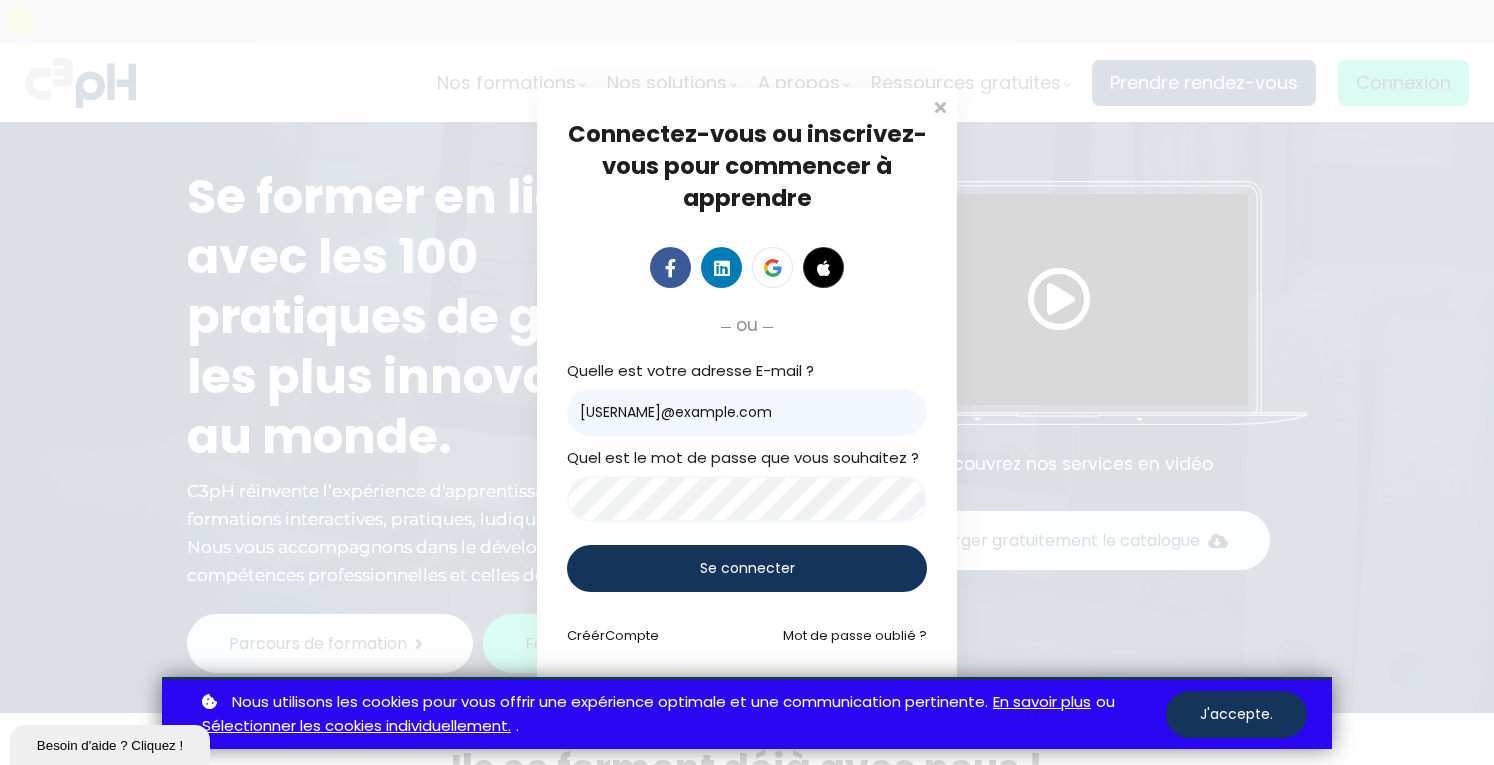 type on "dony@montrealministorage.com" 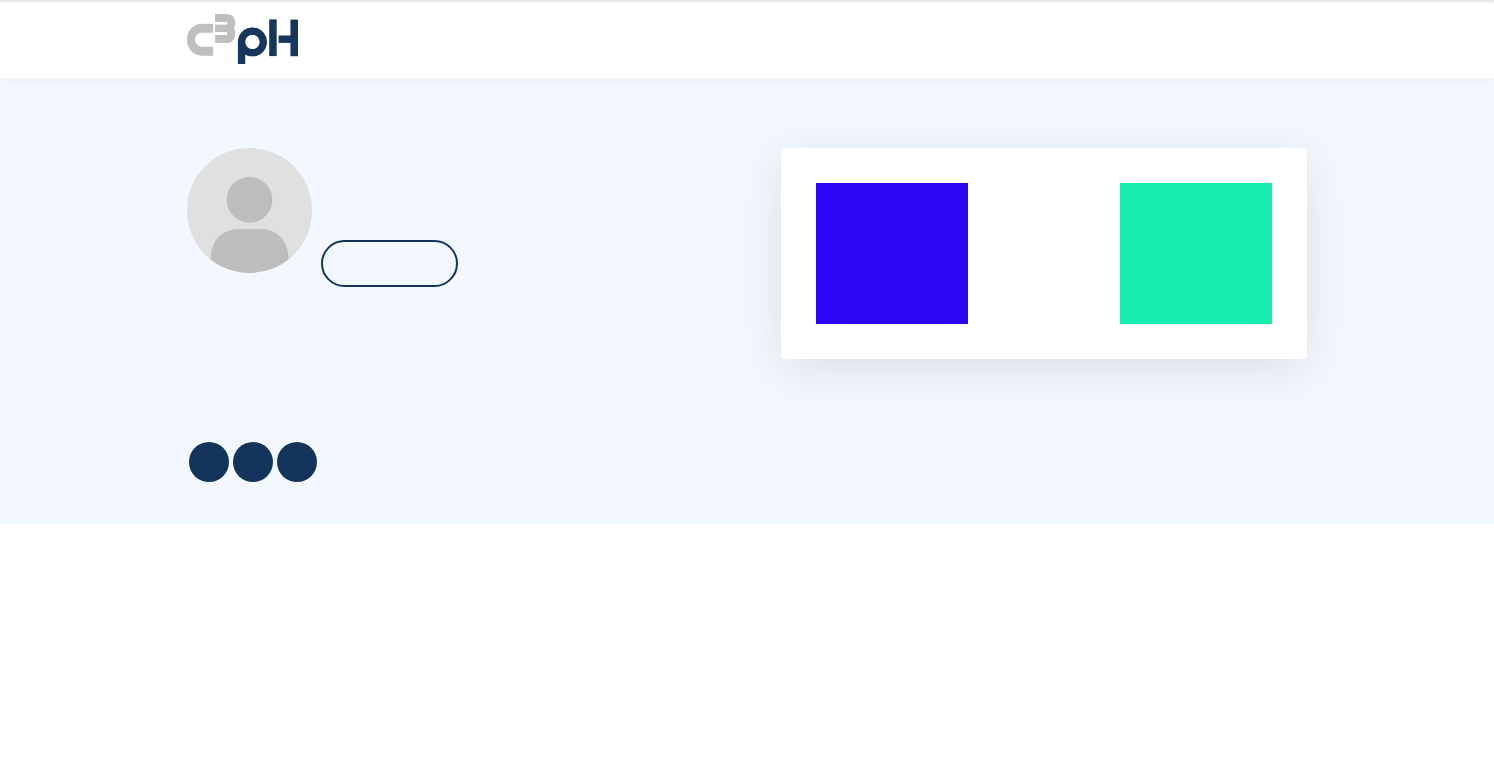 scroll, scrollTop: 0, scrollLeft: 0, axis: both 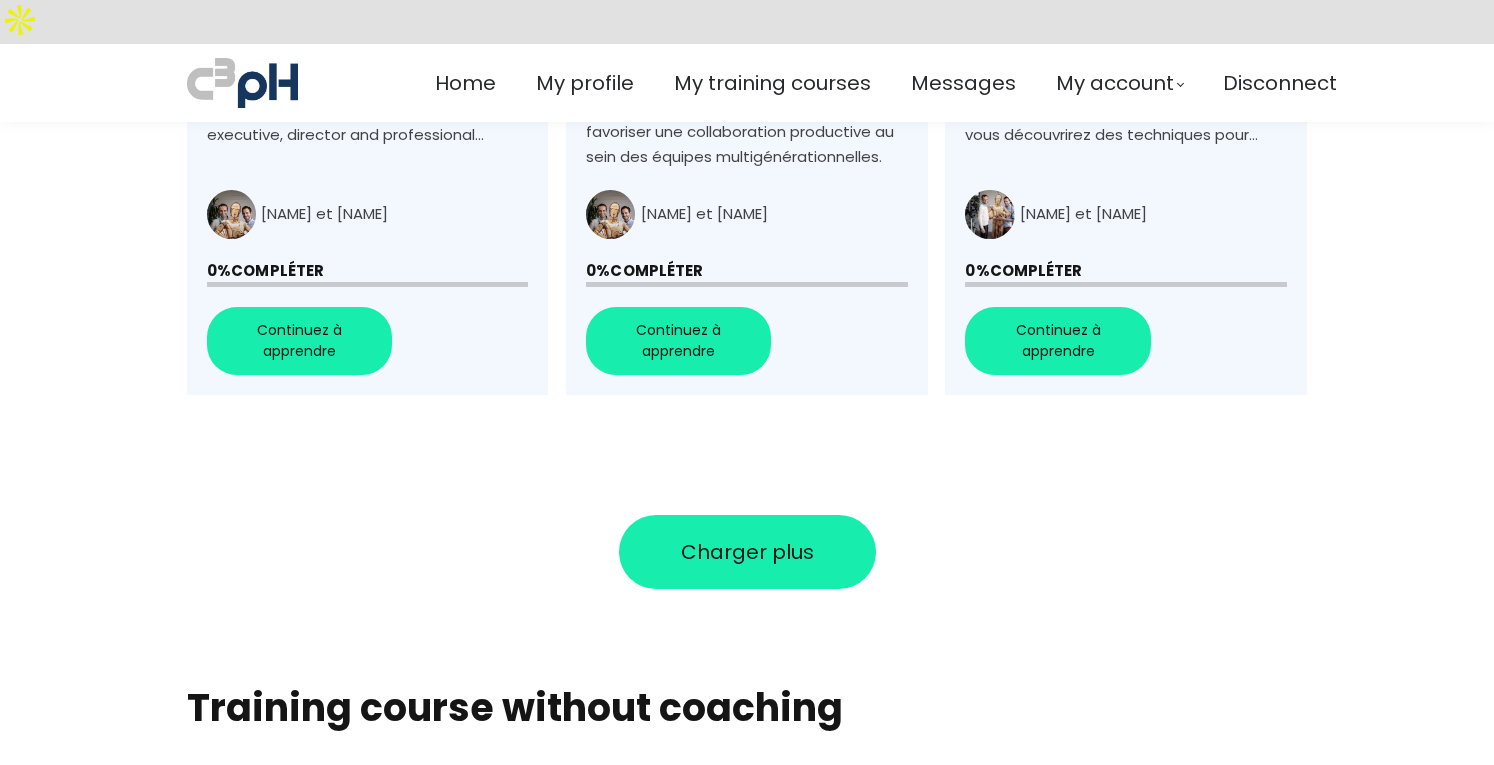 click on "Charger plus" at bounding box center [747, 552] 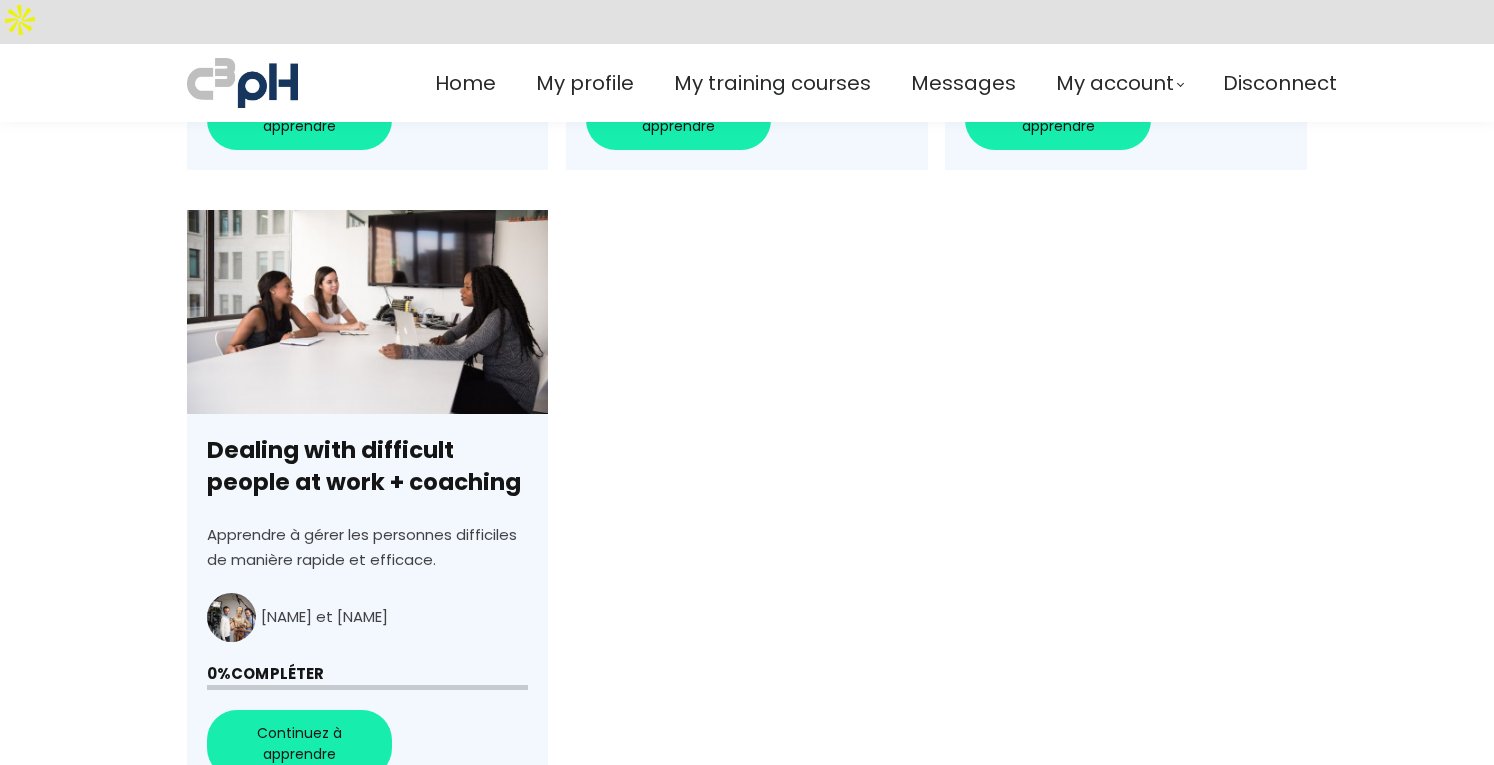 scroll, scrollTop: 2003, scrollLeft: 0, axis: vertical 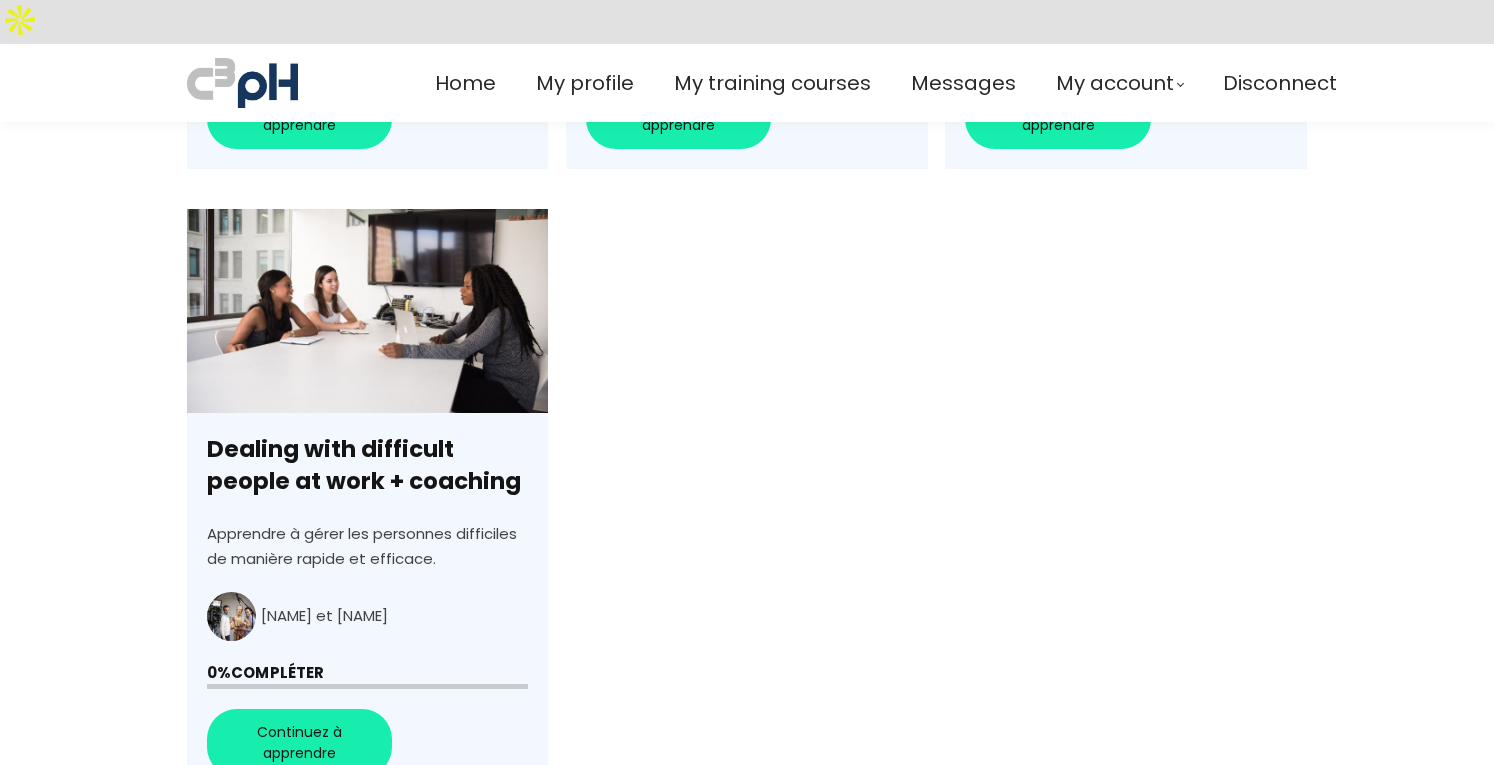 click on "Dealing with difficult people at work + coaching" at bounding box center (367, 503) 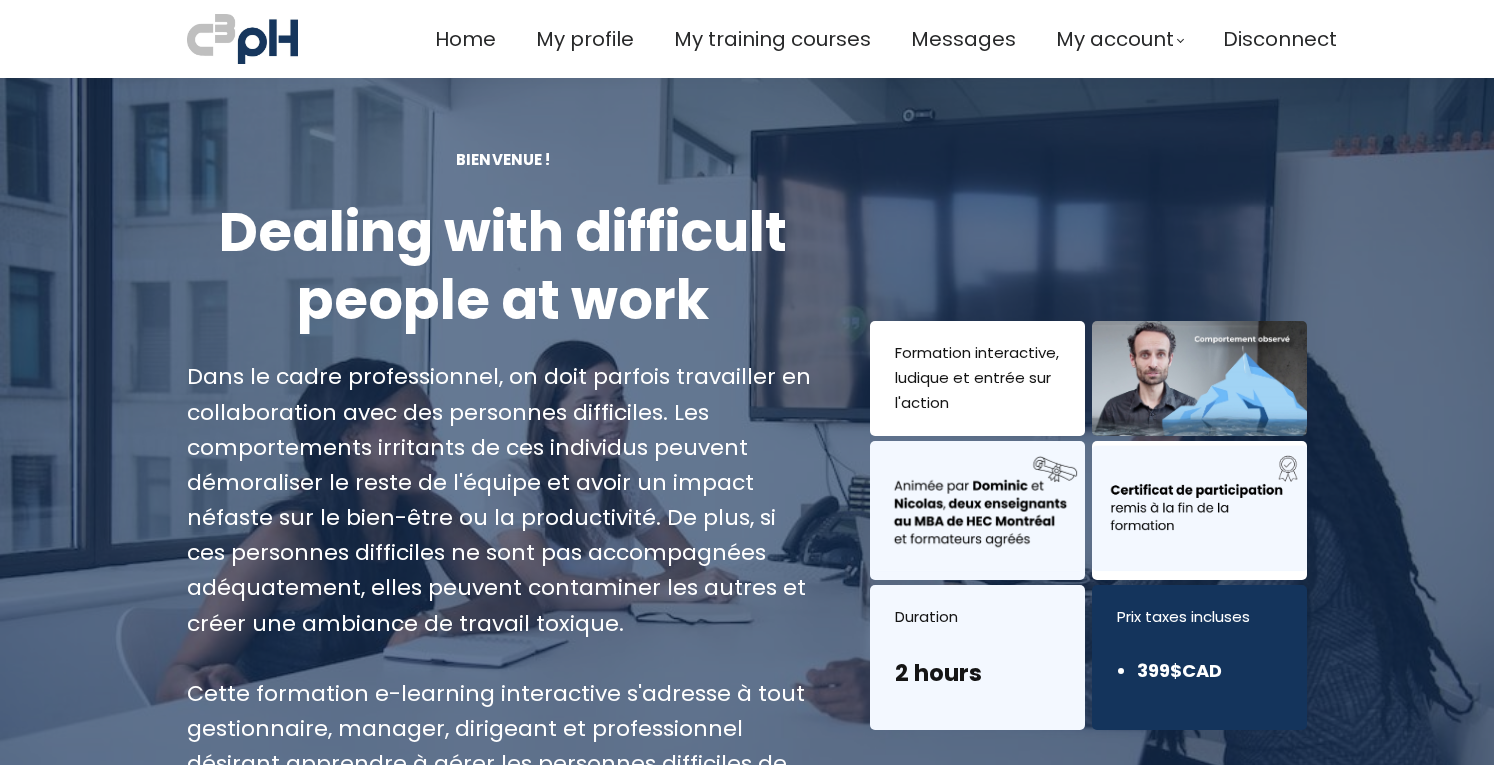 scroll, scrollTop: 0, scrollLeft: 0, axis: both 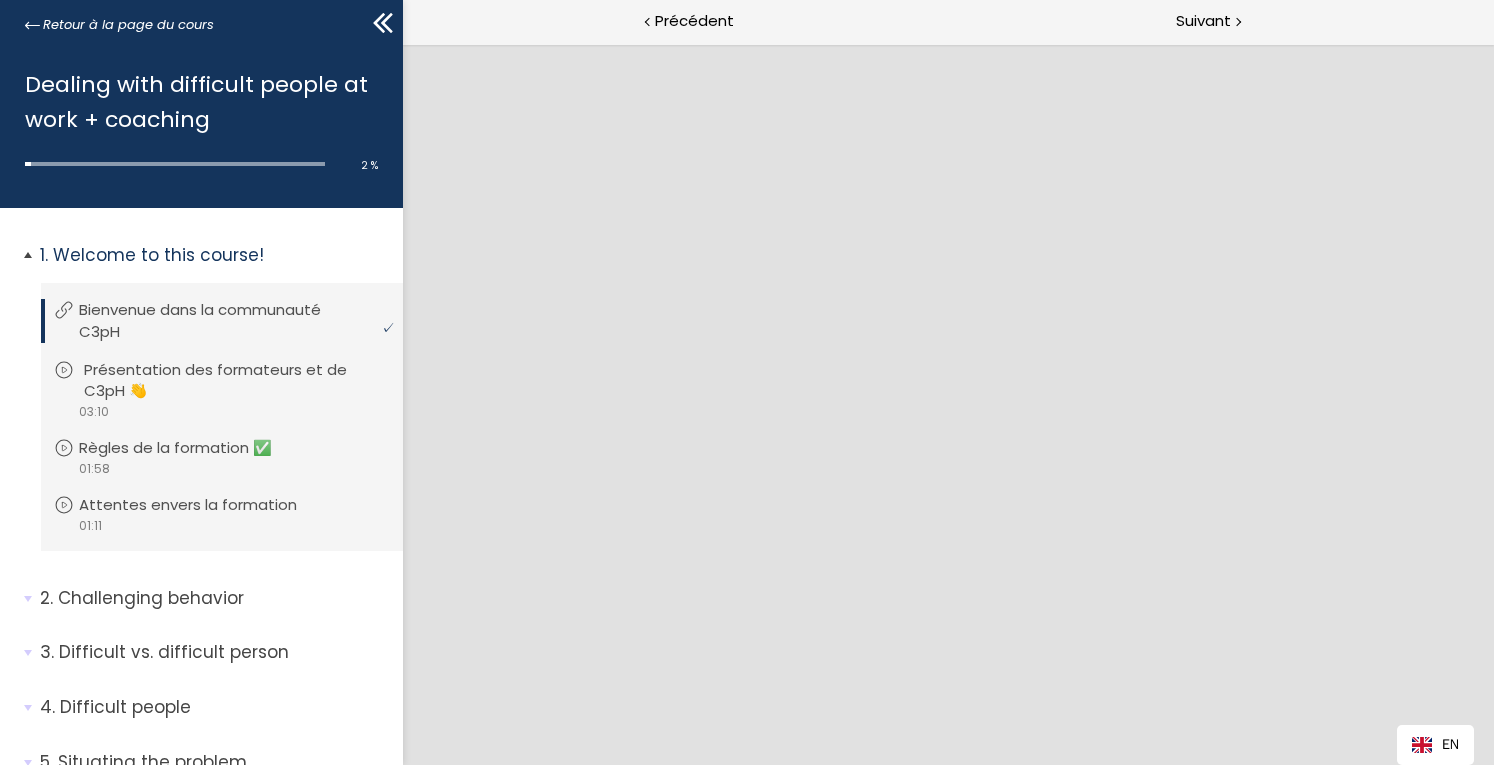 click on "Présentation des formateurs et de C3pH 👋" at bounding box center (237, 381) 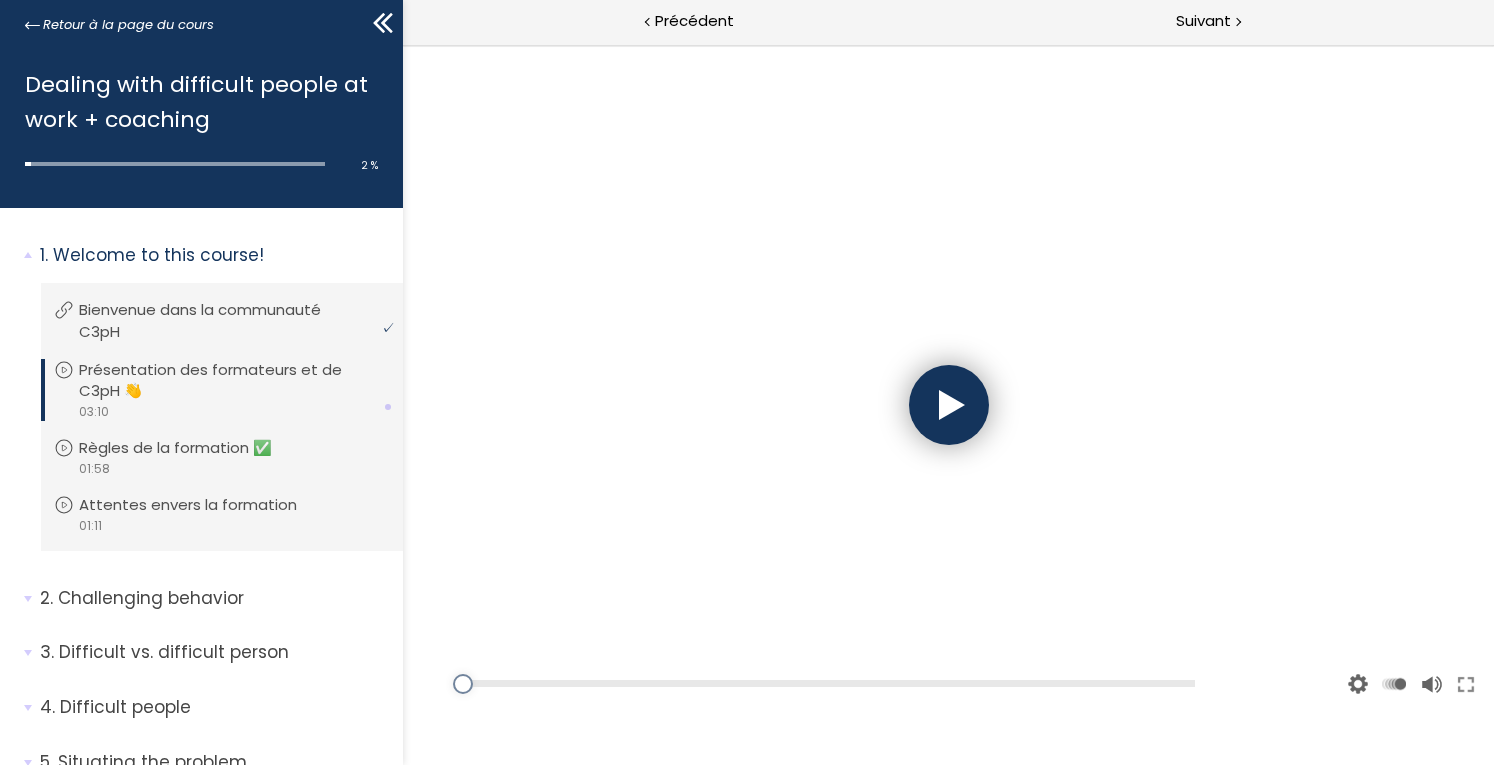 scroll, scrollTop: 0, scrollLeft: 0, axis: both 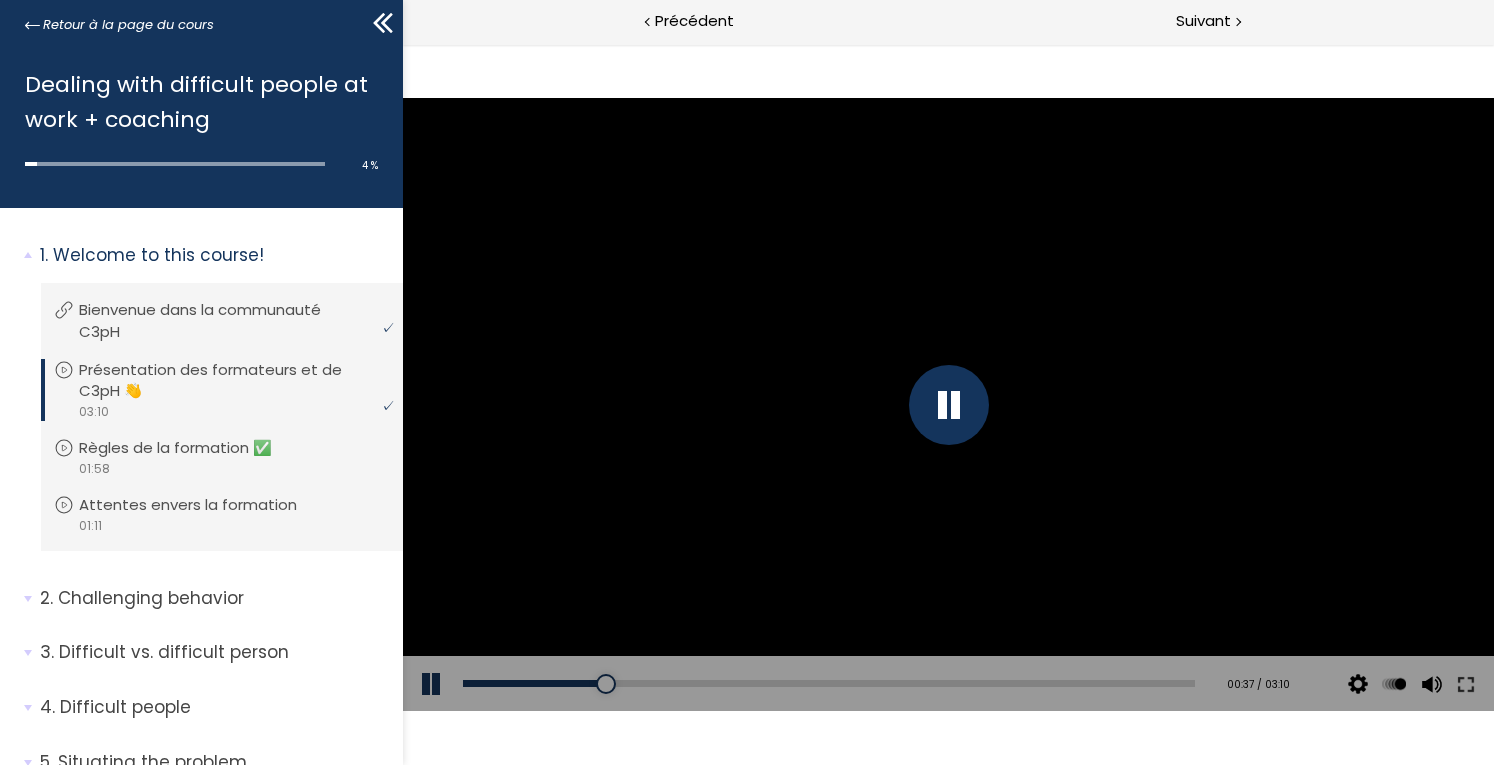 click at bounding box center [433, 684] 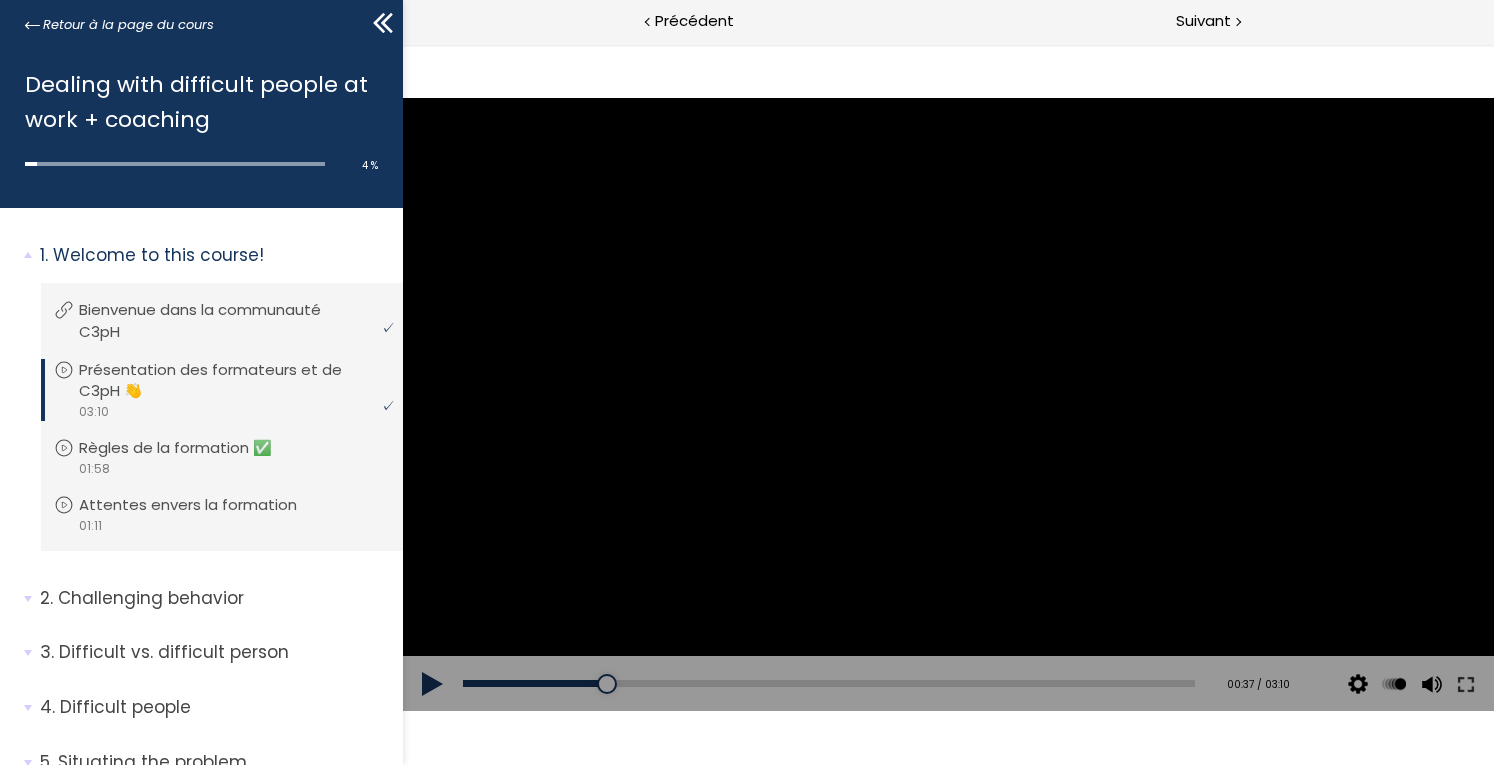 click at bounding box center (433, 684) 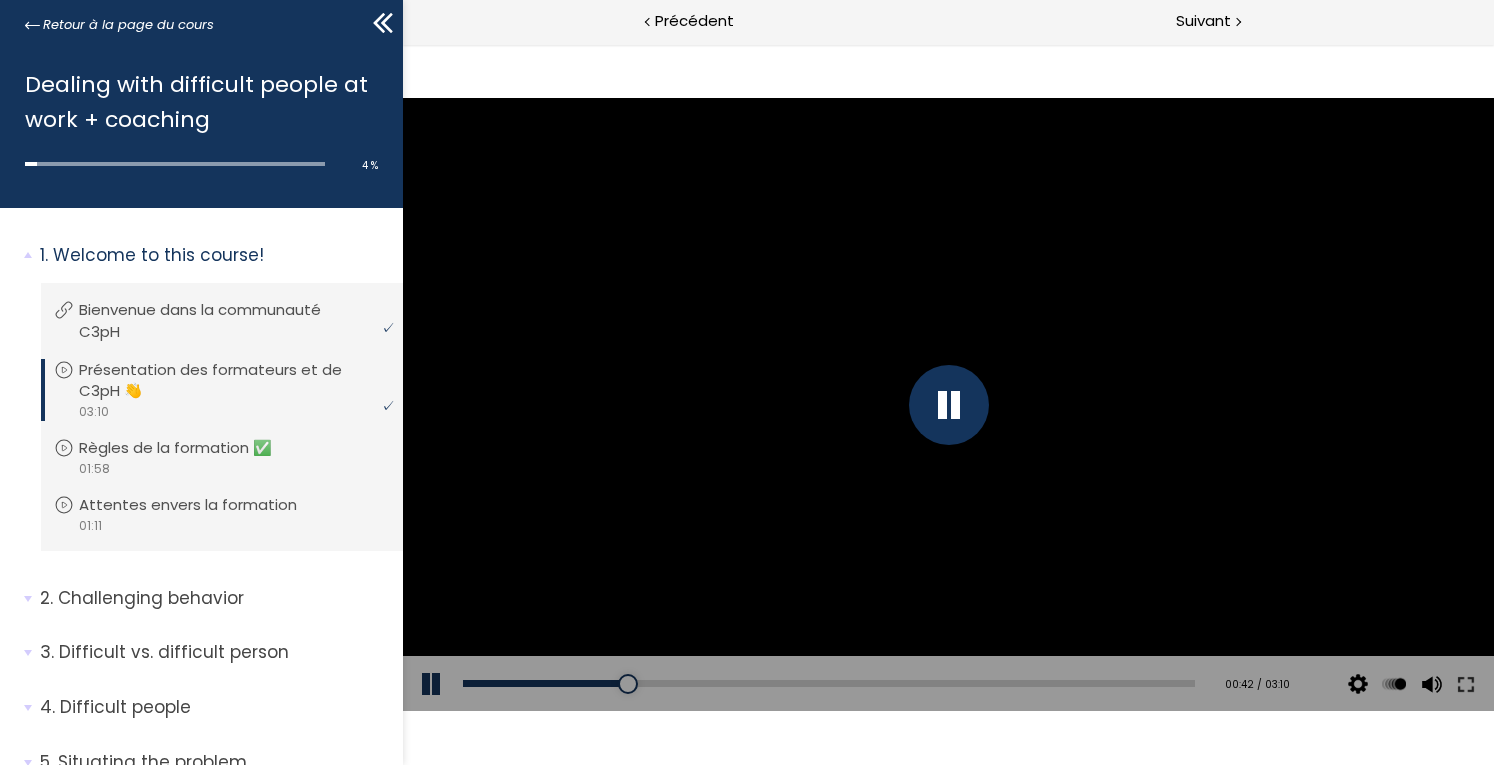 click at bounding box center (949, 405) 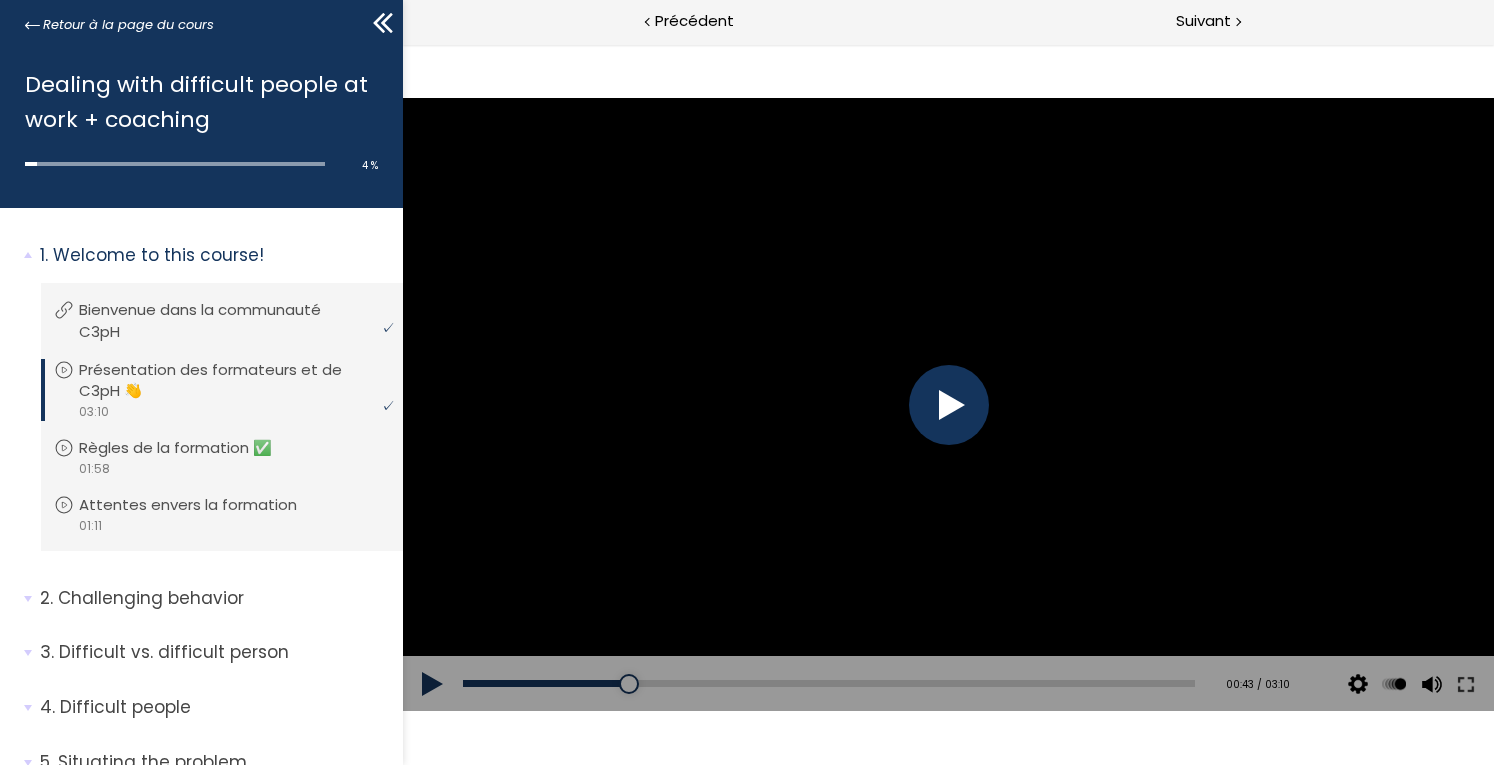 click at bounding box center (949, 405) 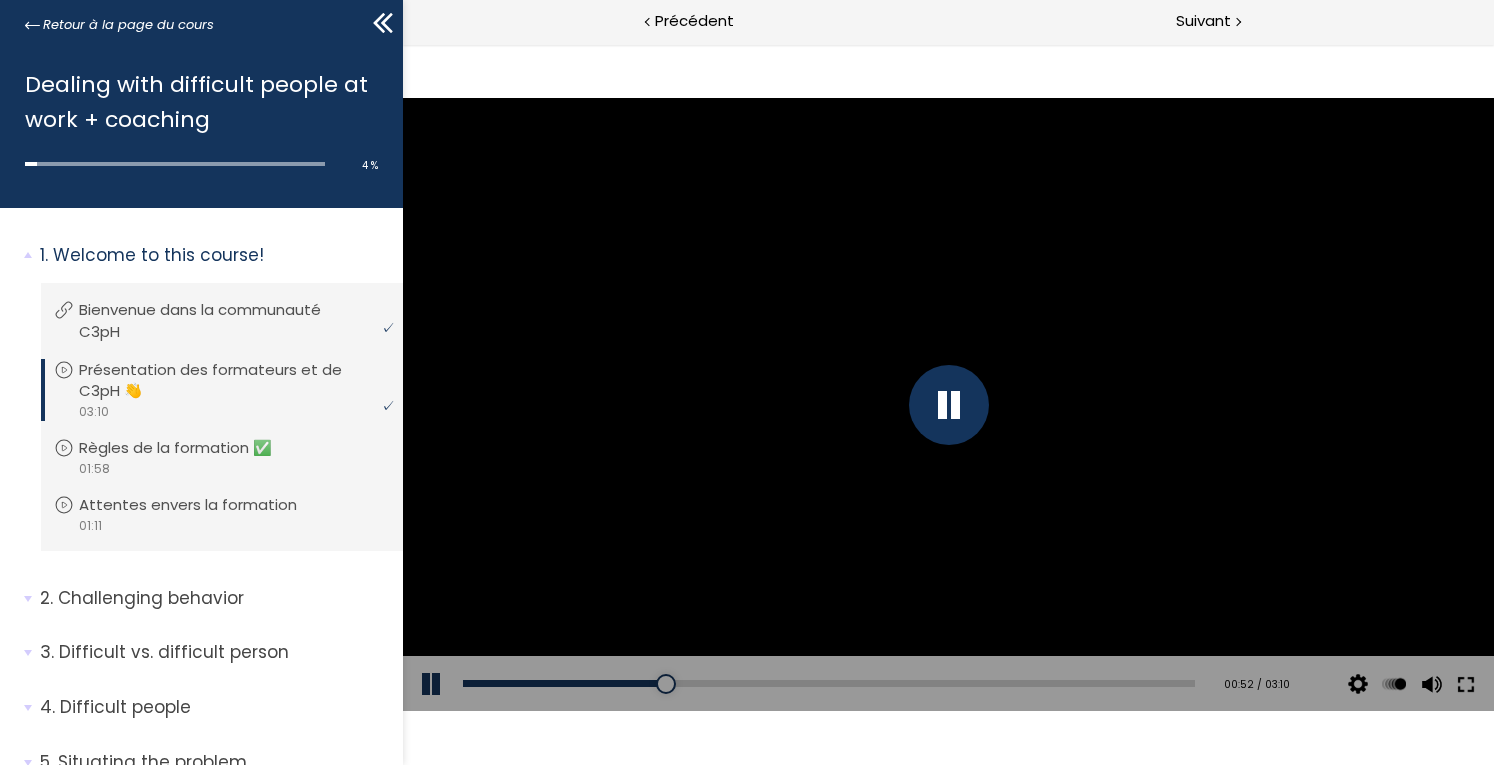 click at bounding box center (1466, 684) 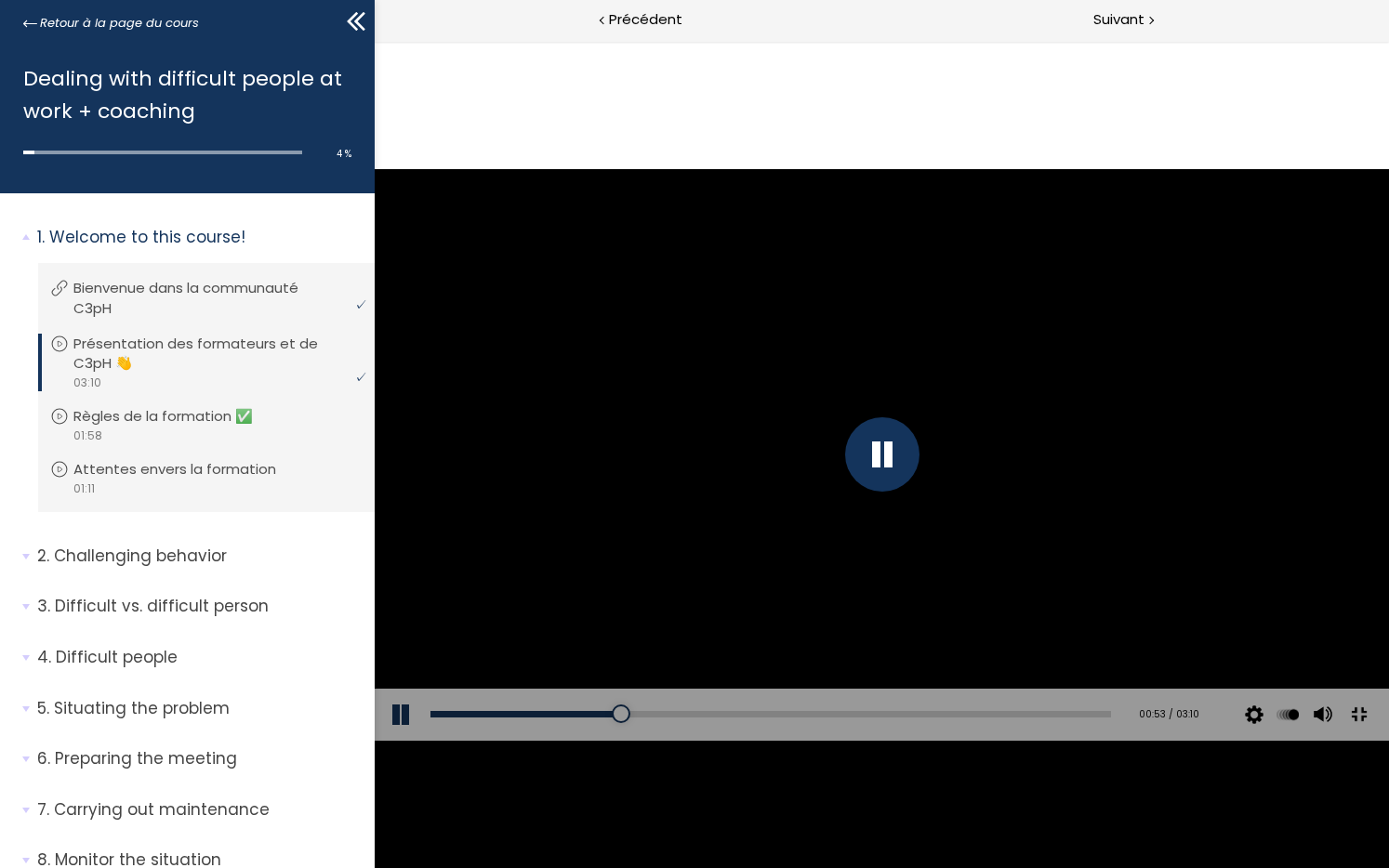 type 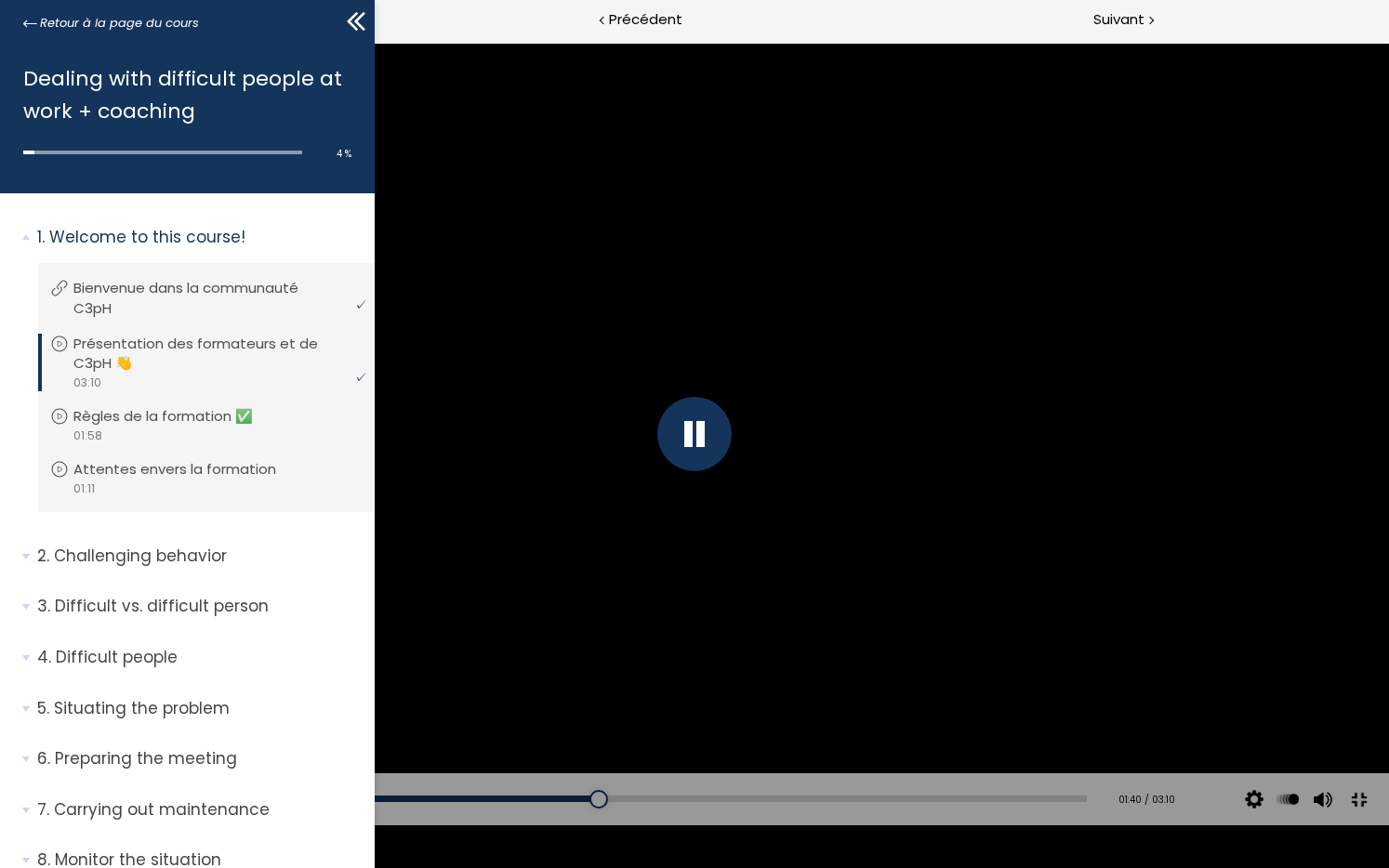 click at bounding box center [694, 434] 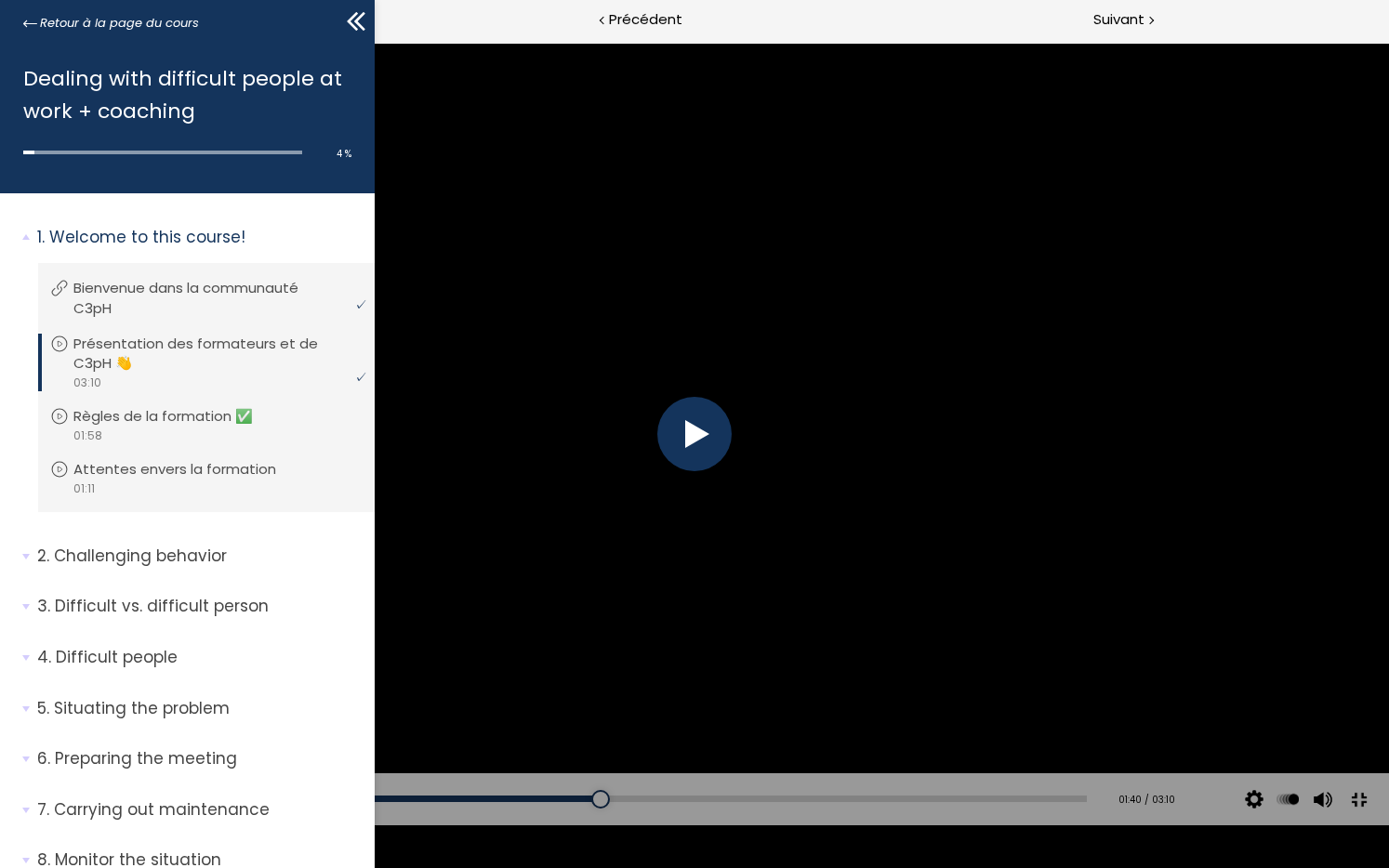 click at bounding box center (1358, 799) 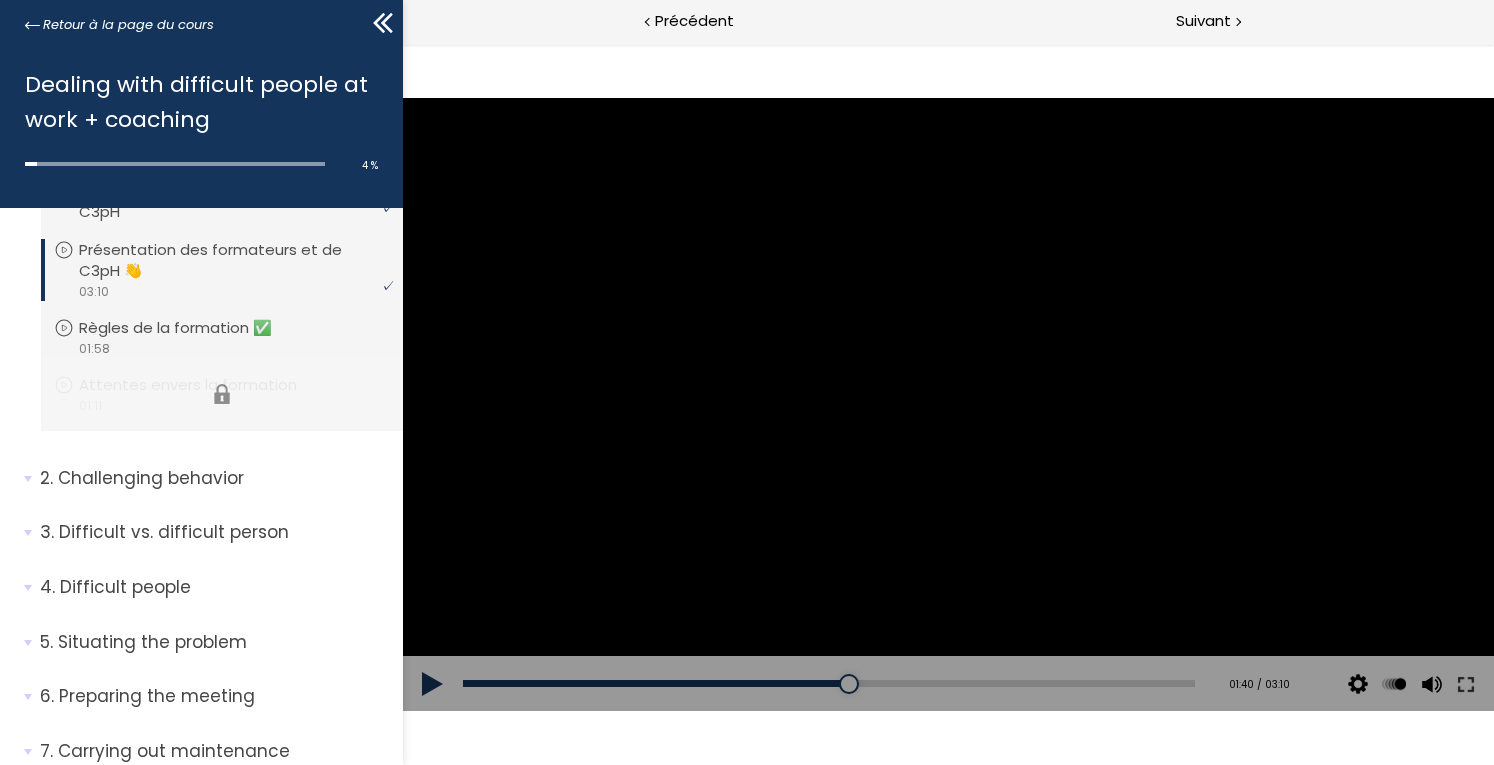 scroll, scrollTop: 121, scrollLeft: 0, axis: vertical 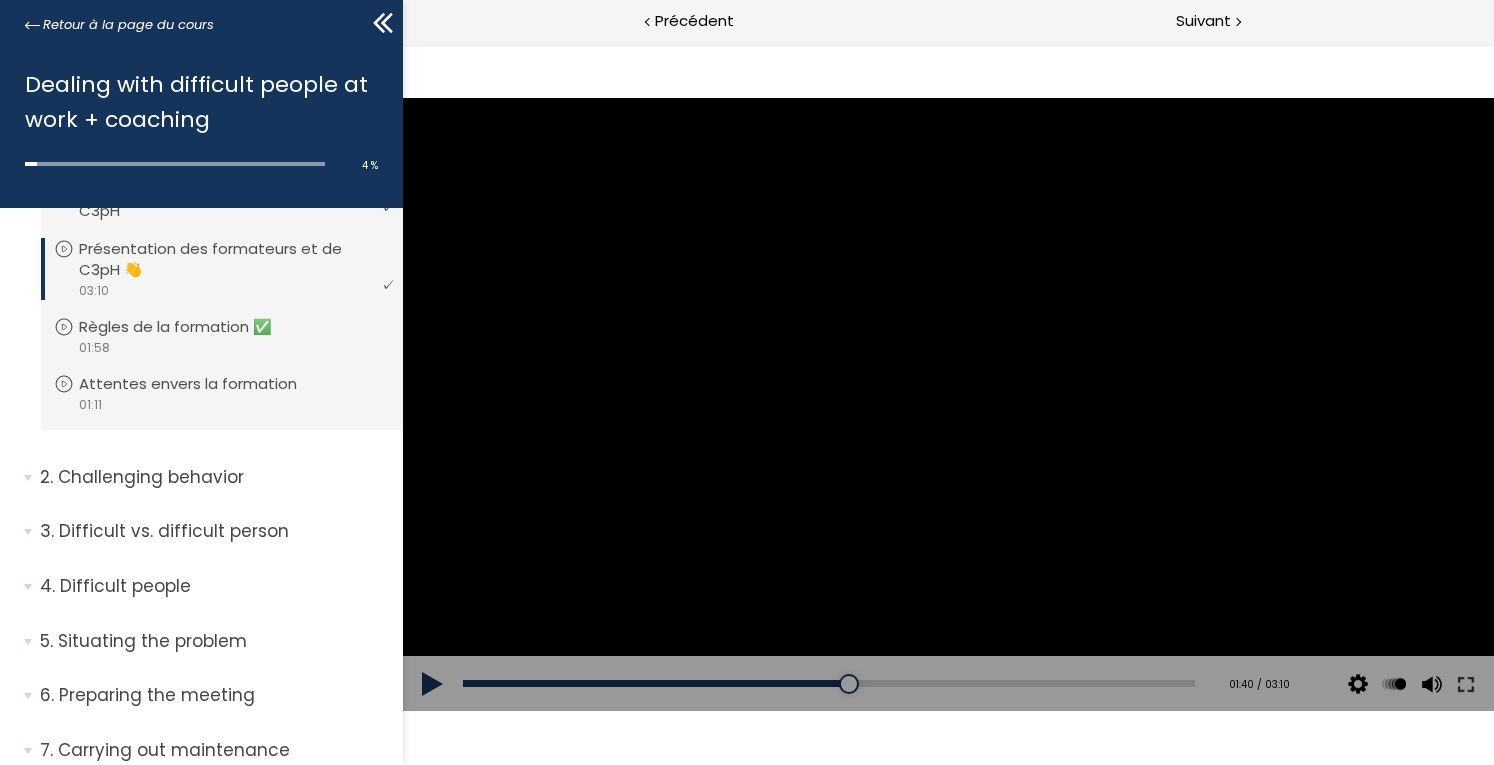click at bounding box center [433, 684] 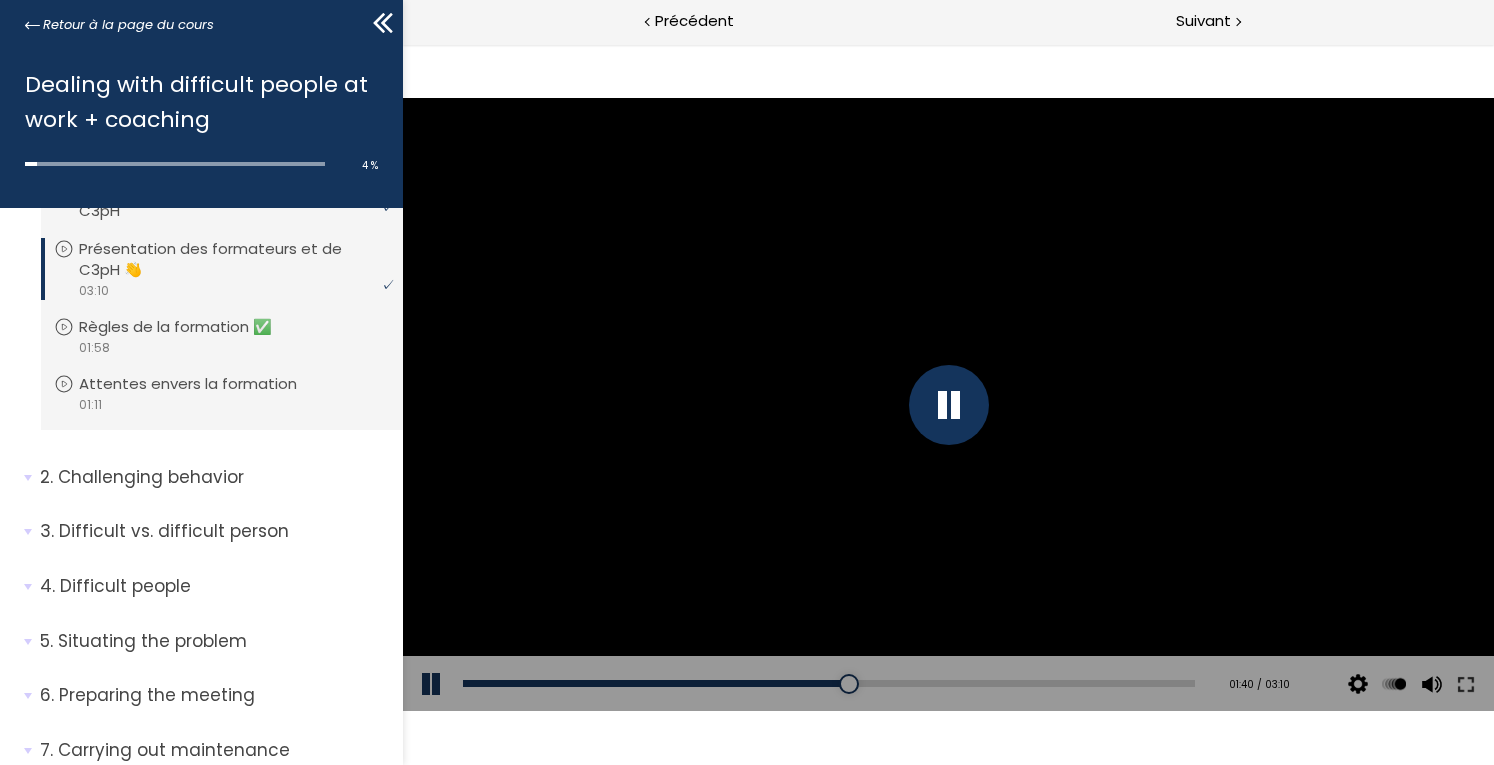 type 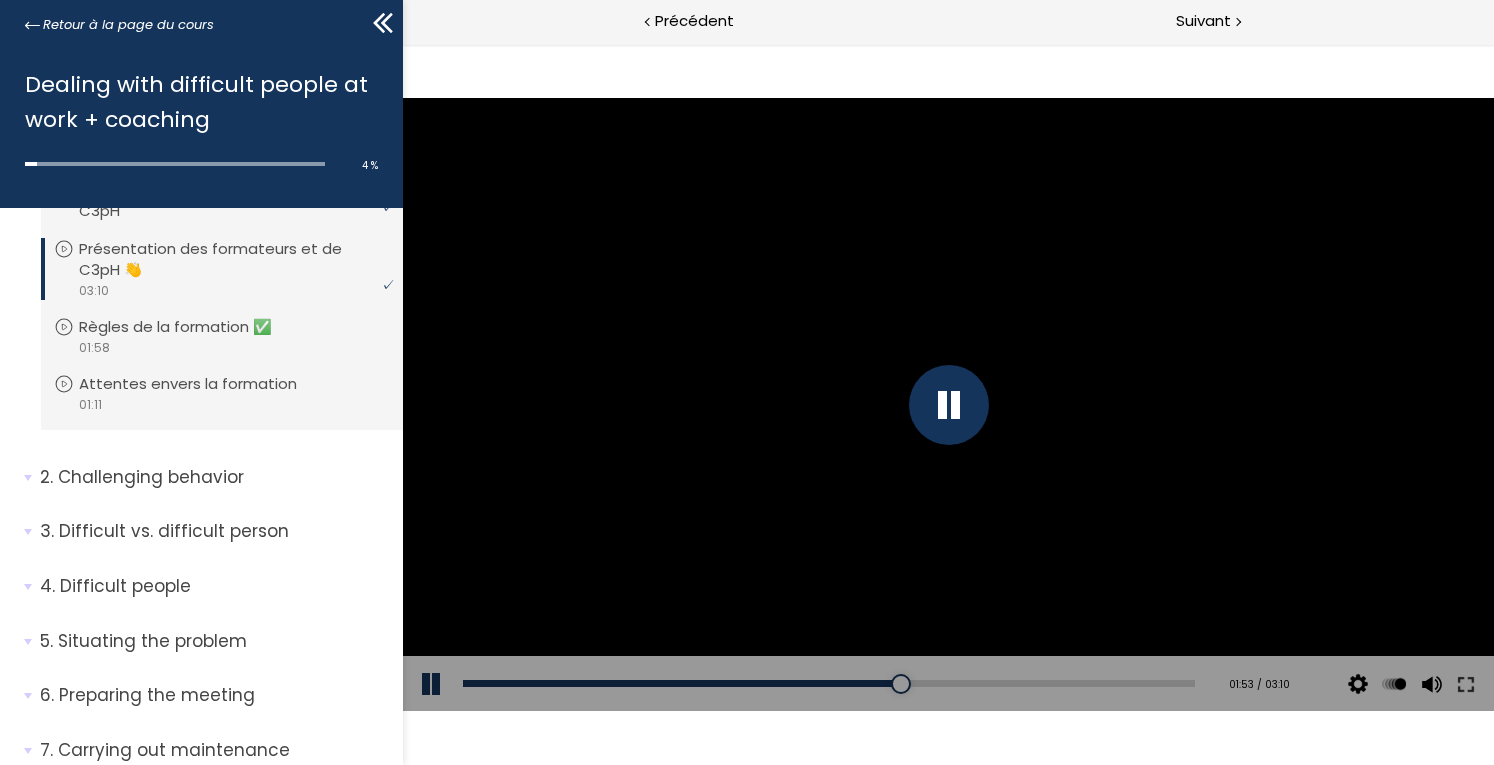 click at bounding box center [948, 404] 